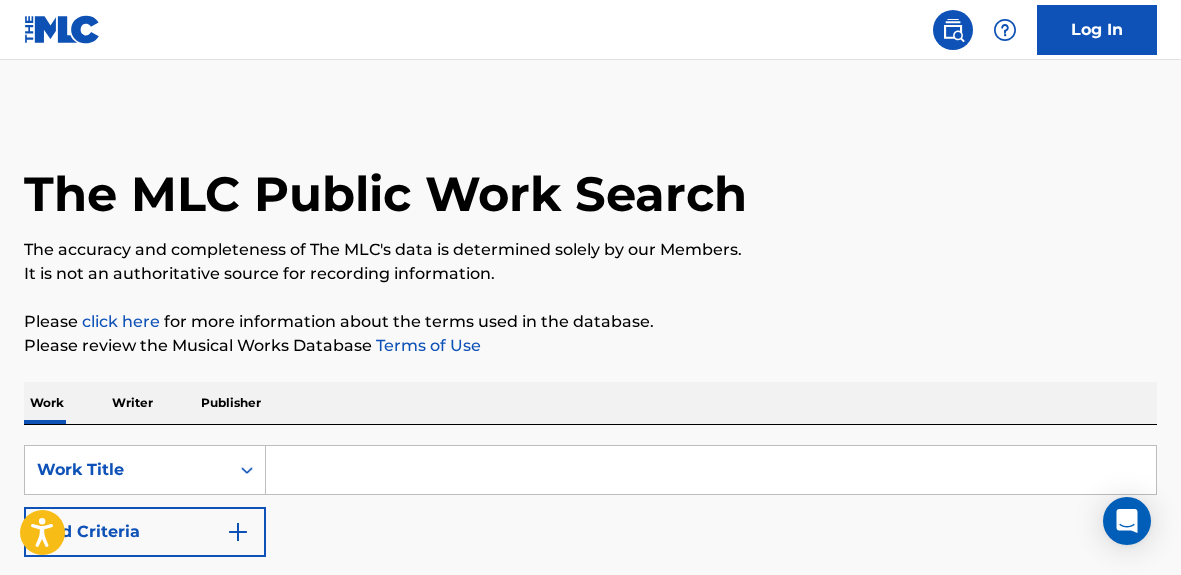 scroll, scrollTop: 0, scrollLeft: 0, axis: both 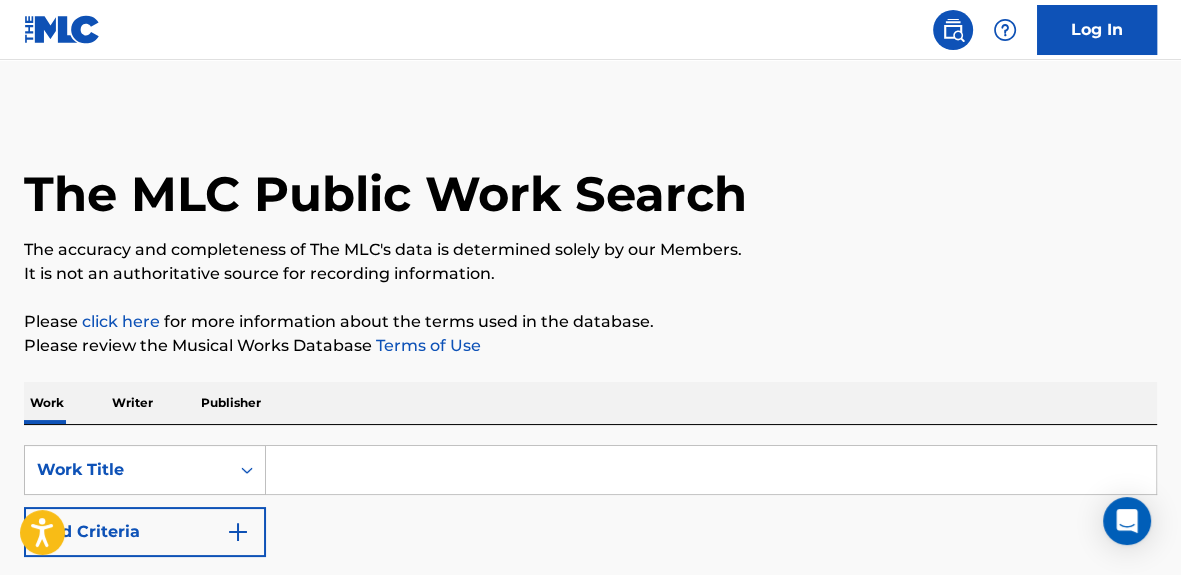 click at bounding box center [711, 470] 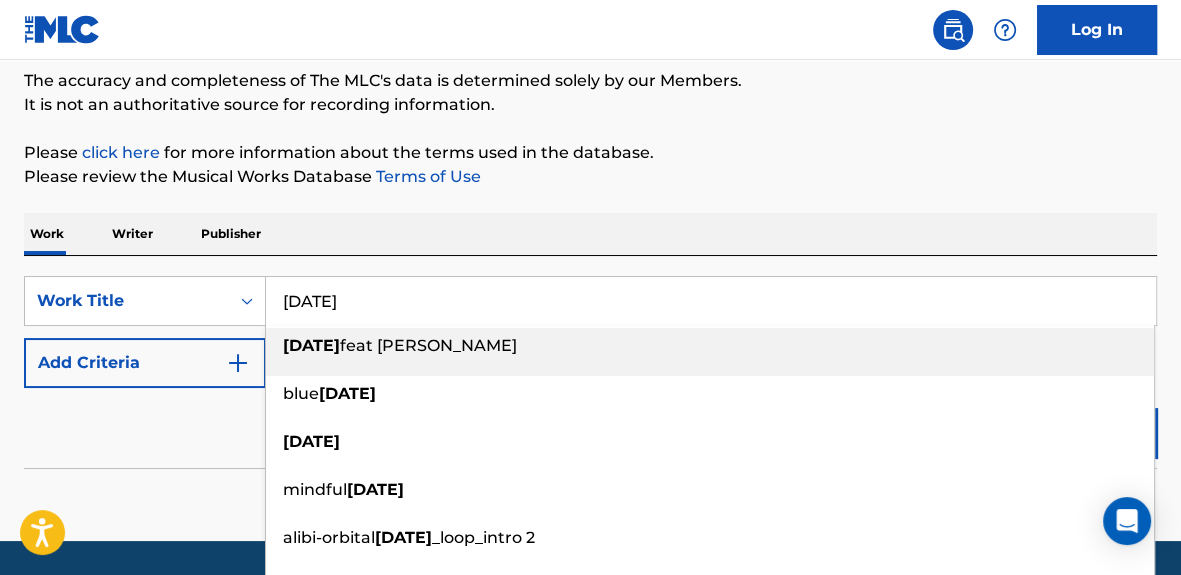 scroll, scrollTop: 159, scrollLeft: 0, axis: vertical 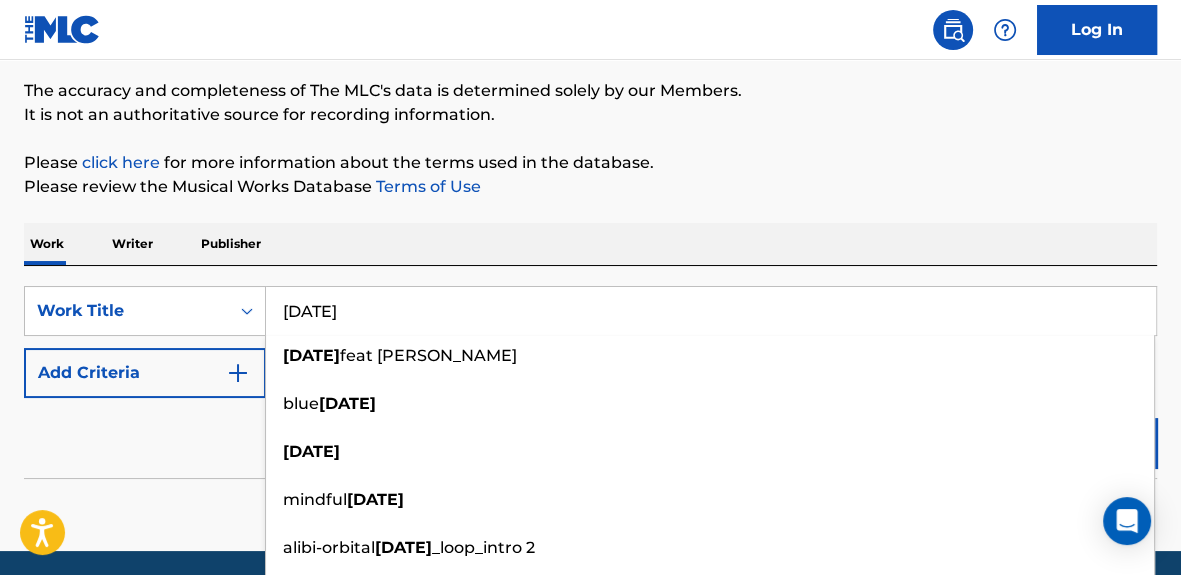 type on "[DATE]" 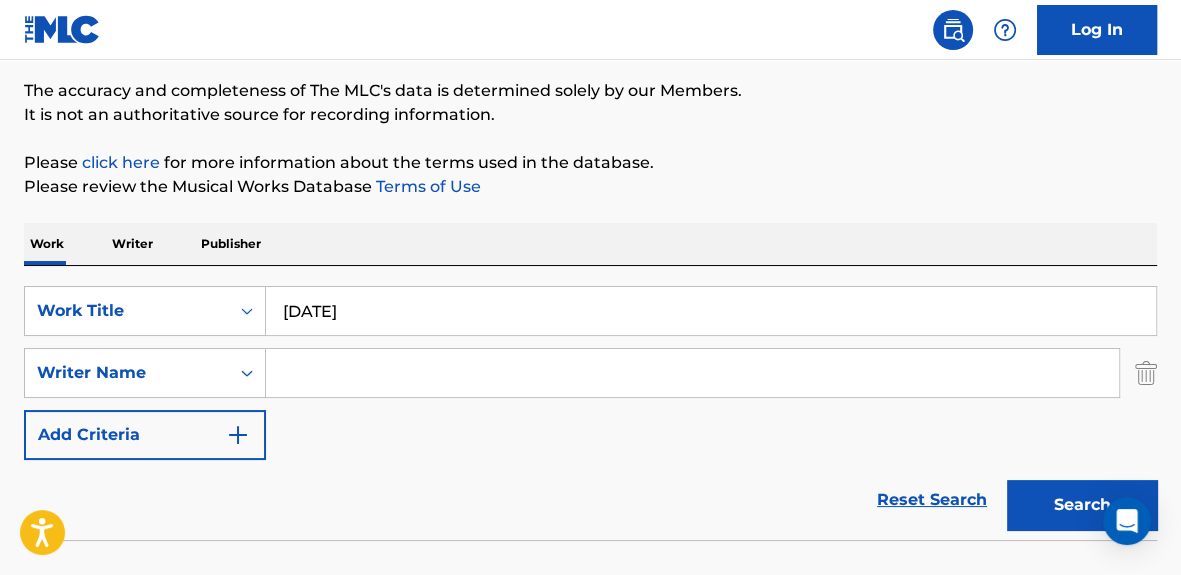 click at bounding box center (692, 373) 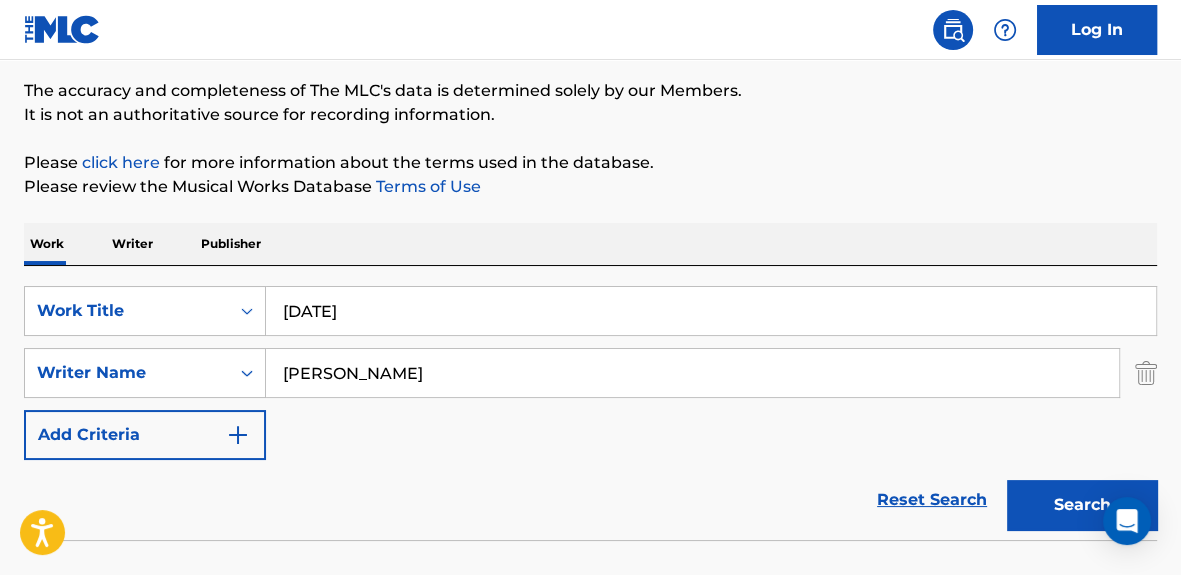 type on "[PERSON_NAME]" 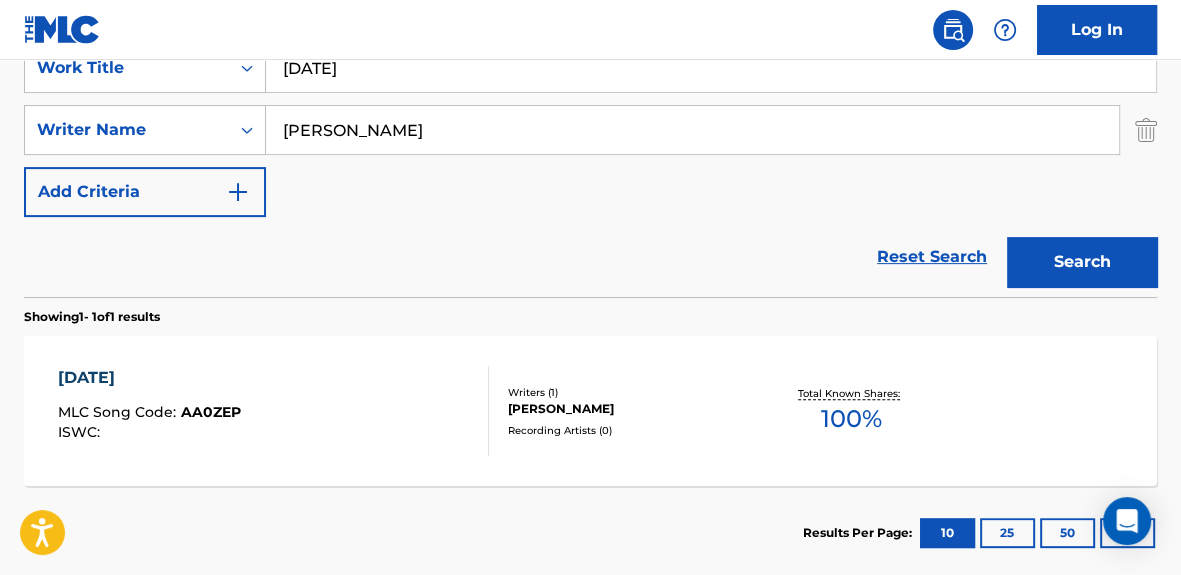 scroll, scrollTop: 404, scrollLeft: 0, axis: vertical 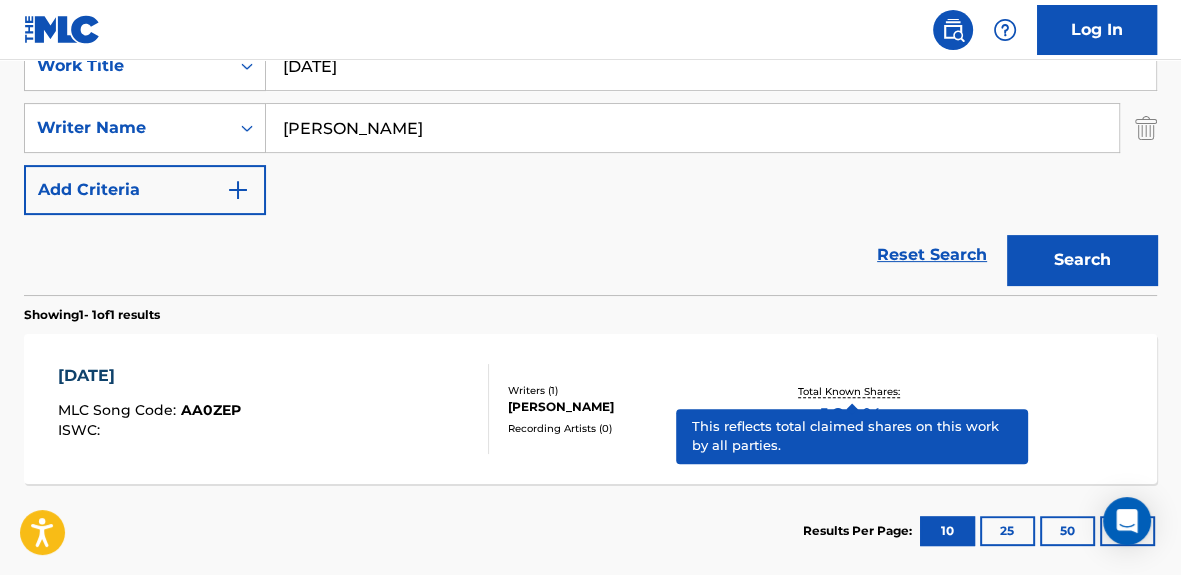 click on "Total Known Shares:" at bounding box center (851, 391) 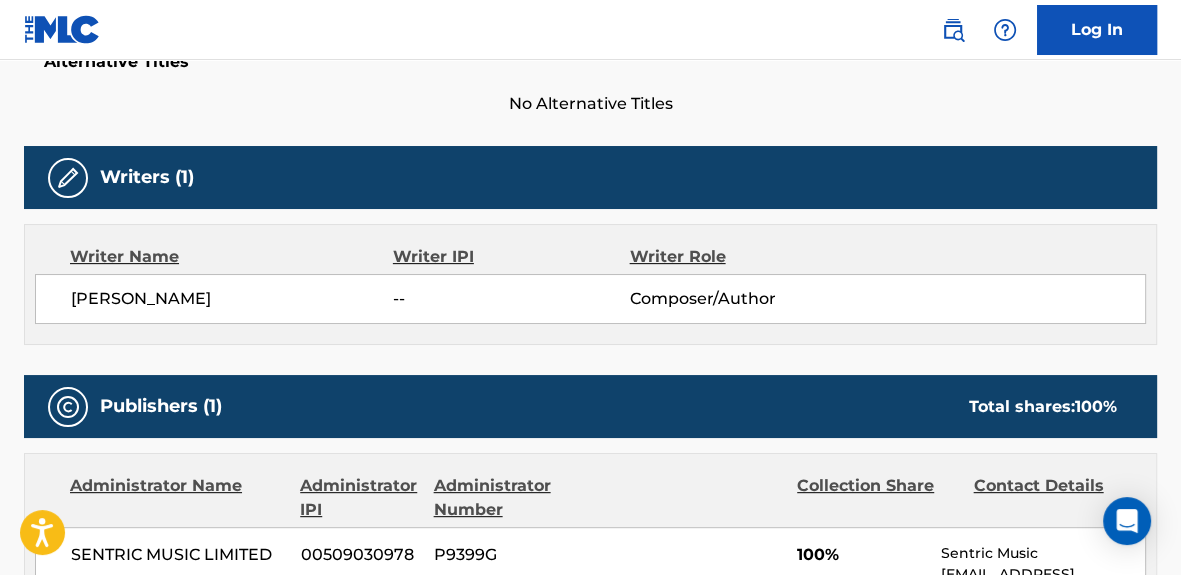 scroll, scrollTop: 603, scrollLeft: 0, axis: vertical 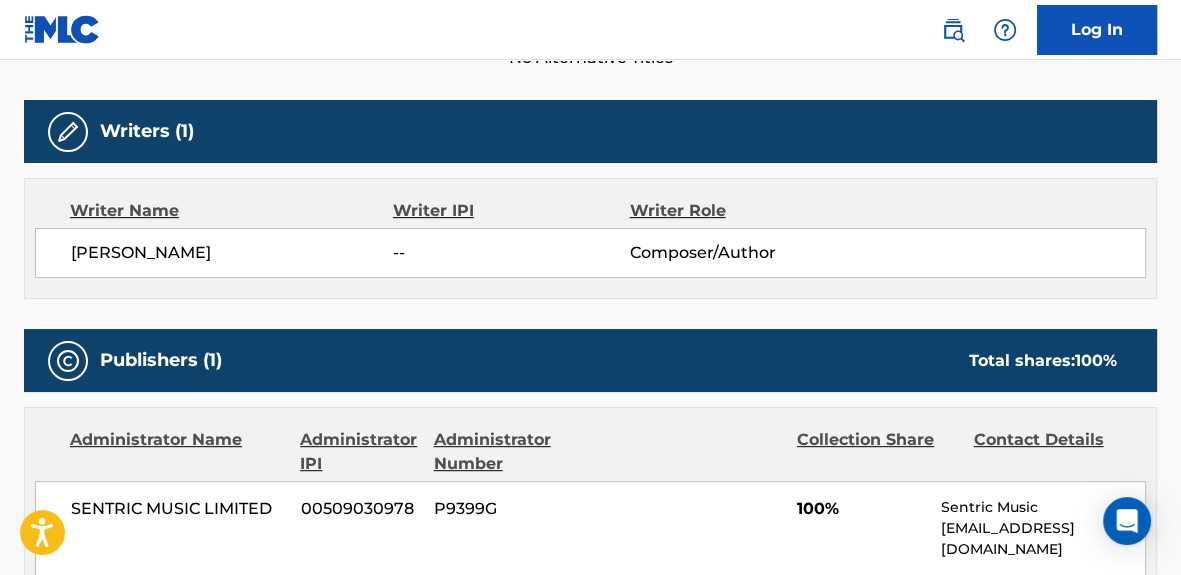 click on "[PERSON_NAME]" at bounding box center [232, 253] 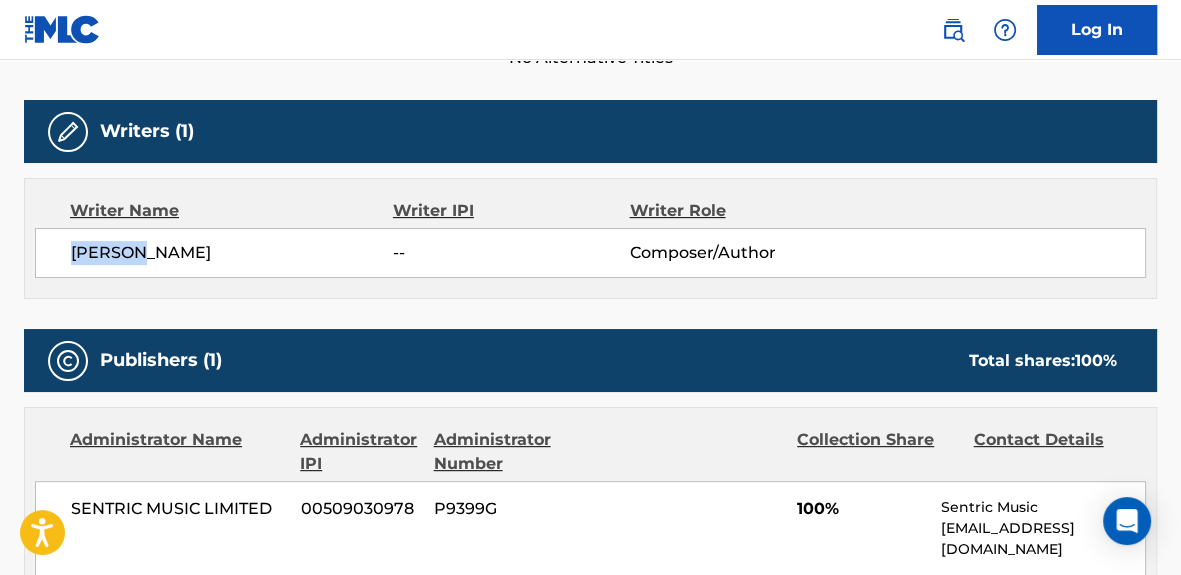 click on "[PERSON_NAME]" at bounding box center [232, 253] 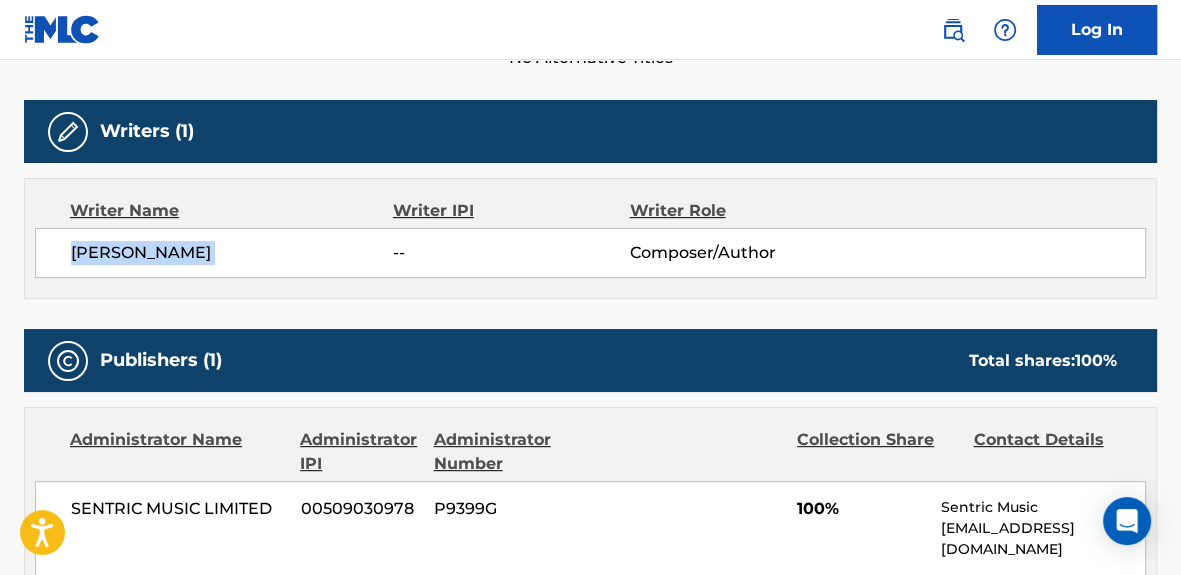 click on "[PERSON_NAME]" at bounding box center (232, 253) 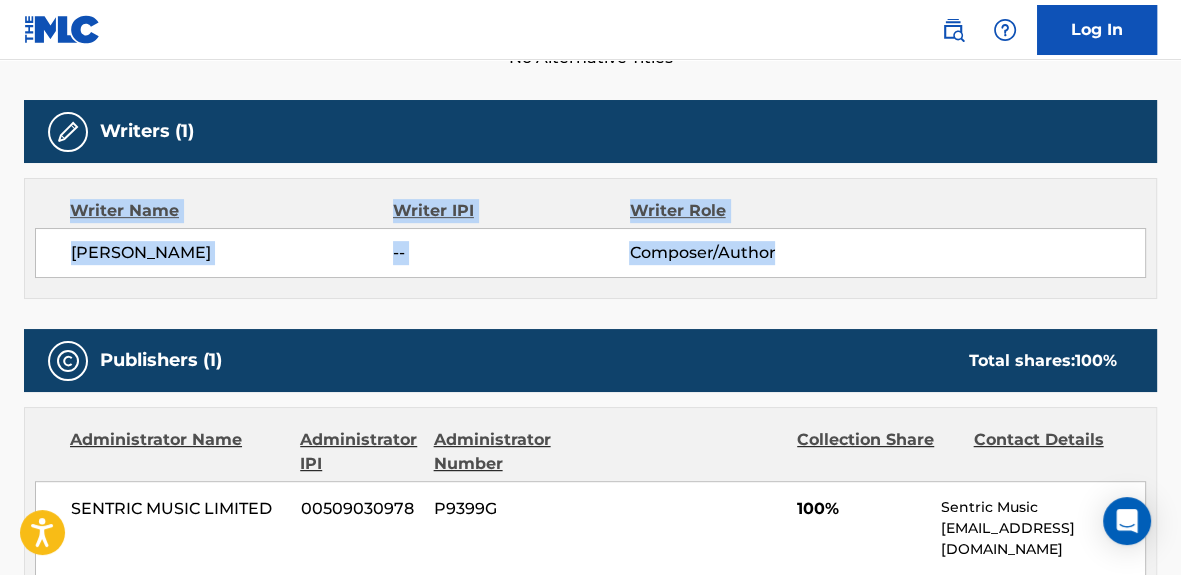 drag, startPoint x: 1179, startPoint y: 247, endPoint x: 1178, endPoint y: 205, distance: 42.0119 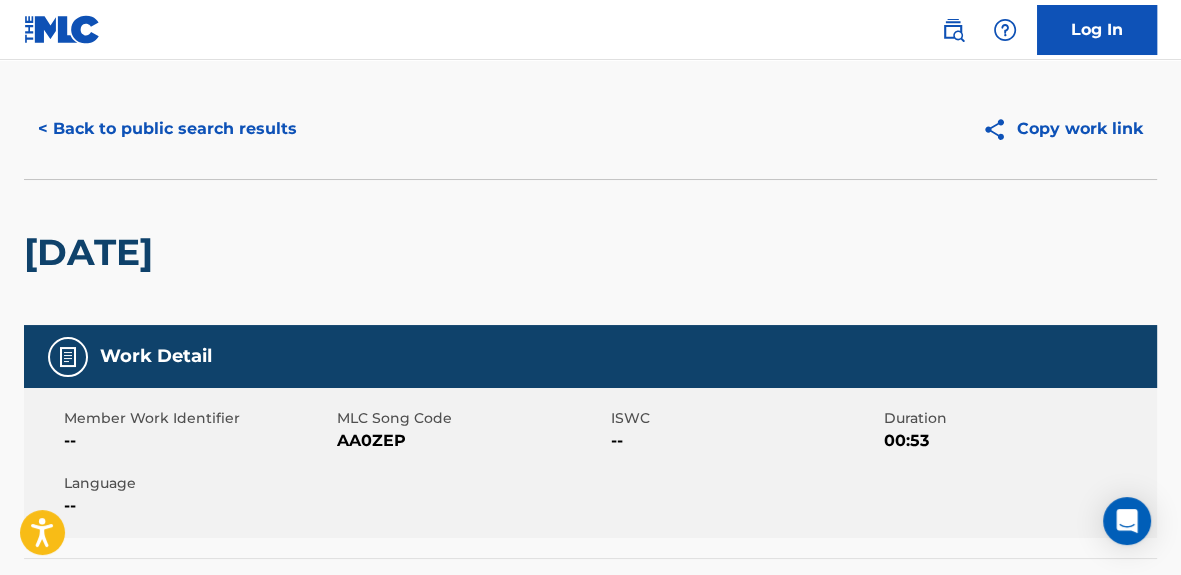 scroll, scrollTop: 0, scrollLeft: 0, axis: both 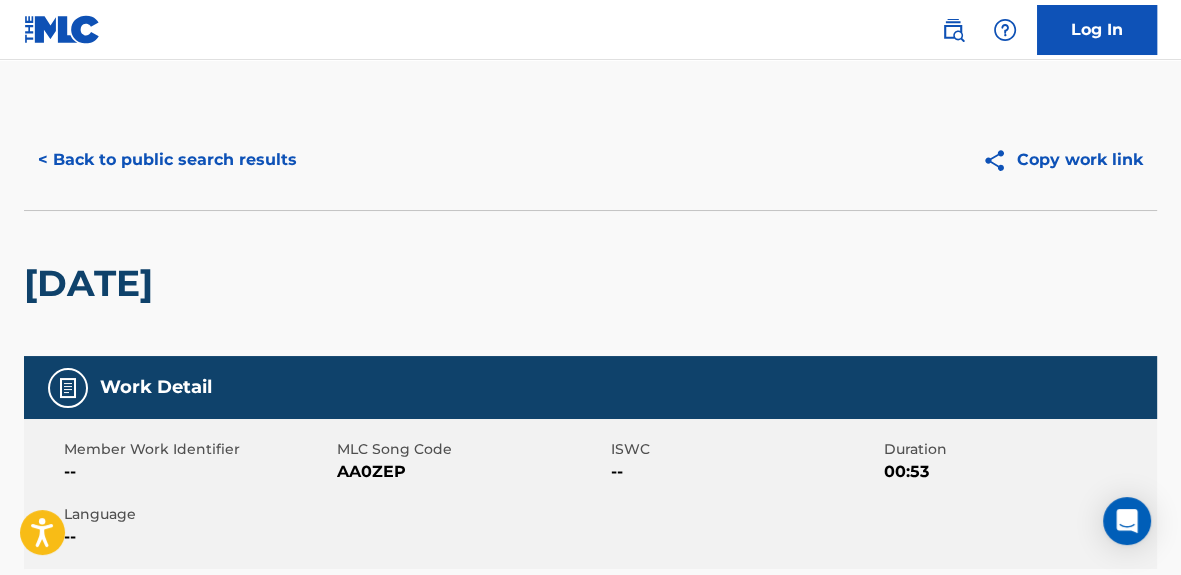 click on "< Back to public search results" at bounding box center [167, 160] 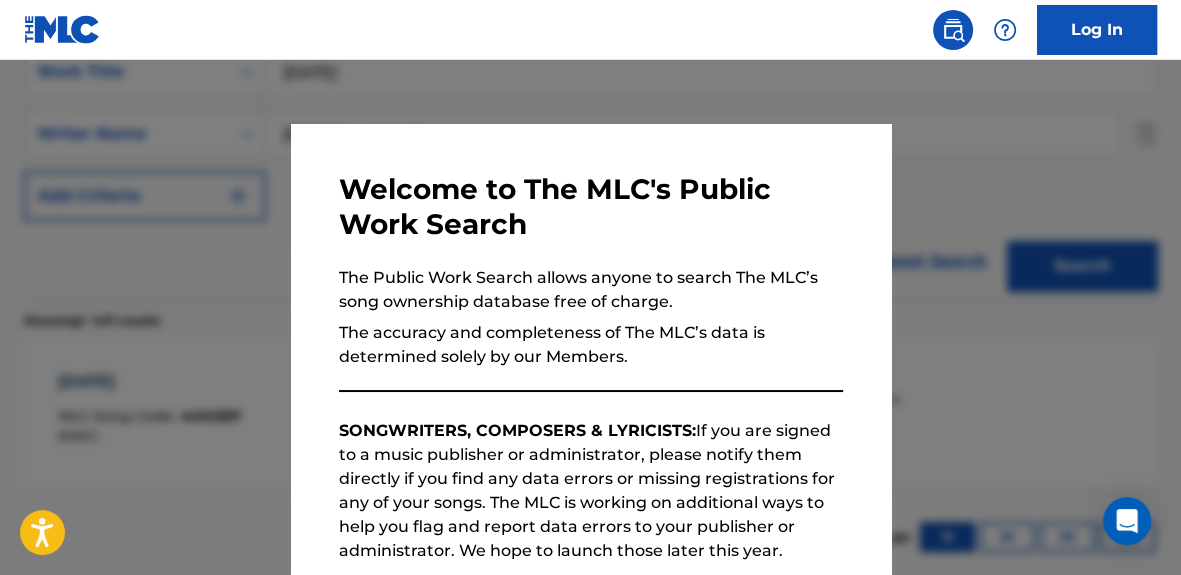 click at bounding box center [590, 347] 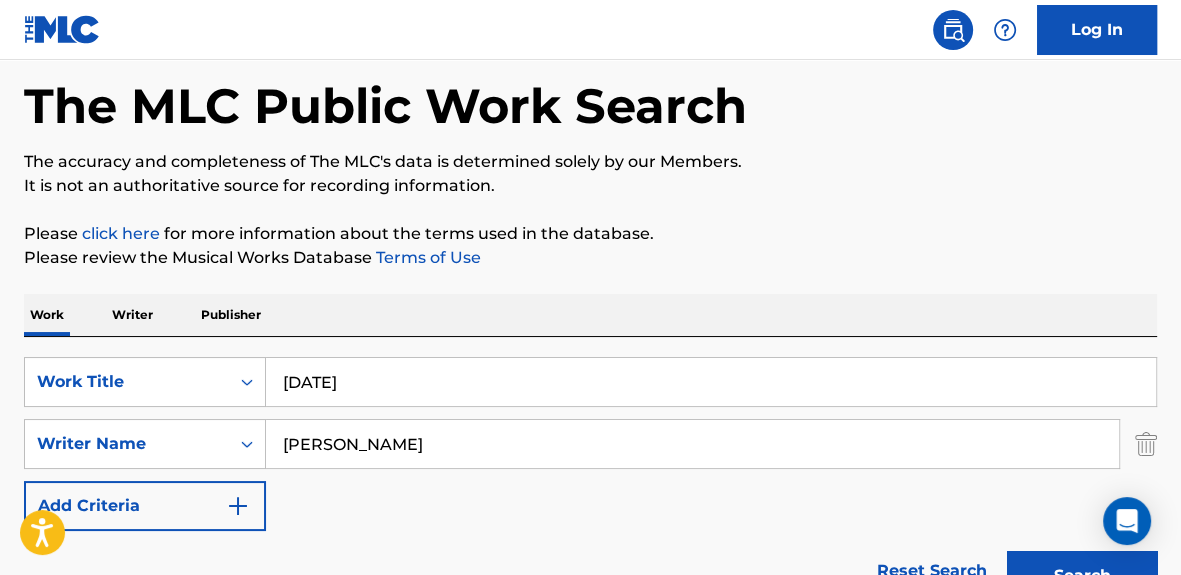 scroll, scrollTop: 89, scrollLeft: 0, axis: vertical 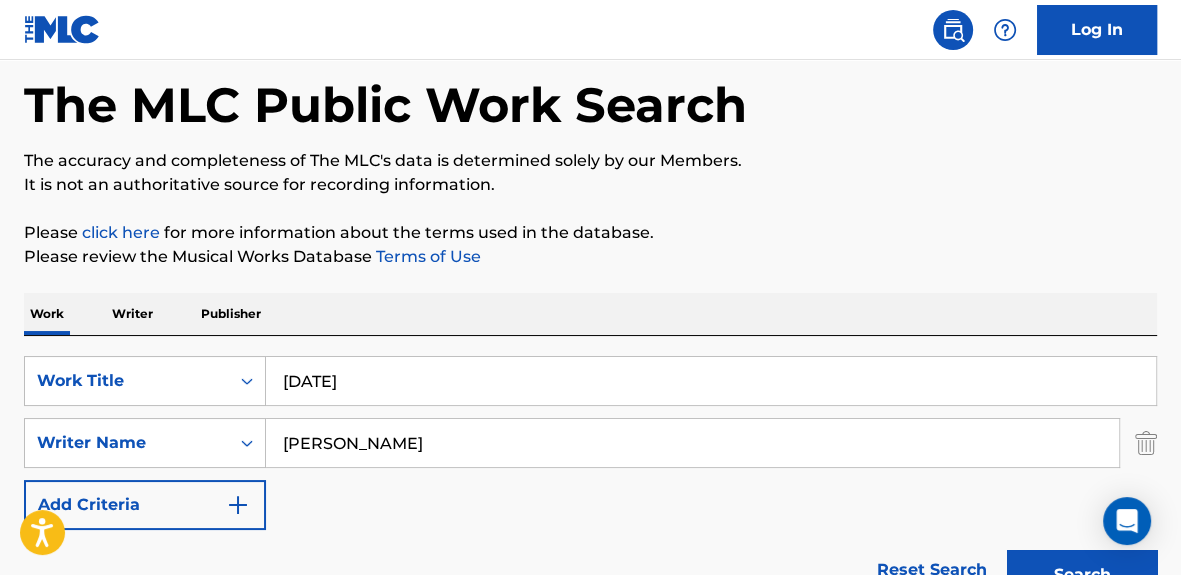 click on "Work Writer Publisher" at bounding box center (590, 314) 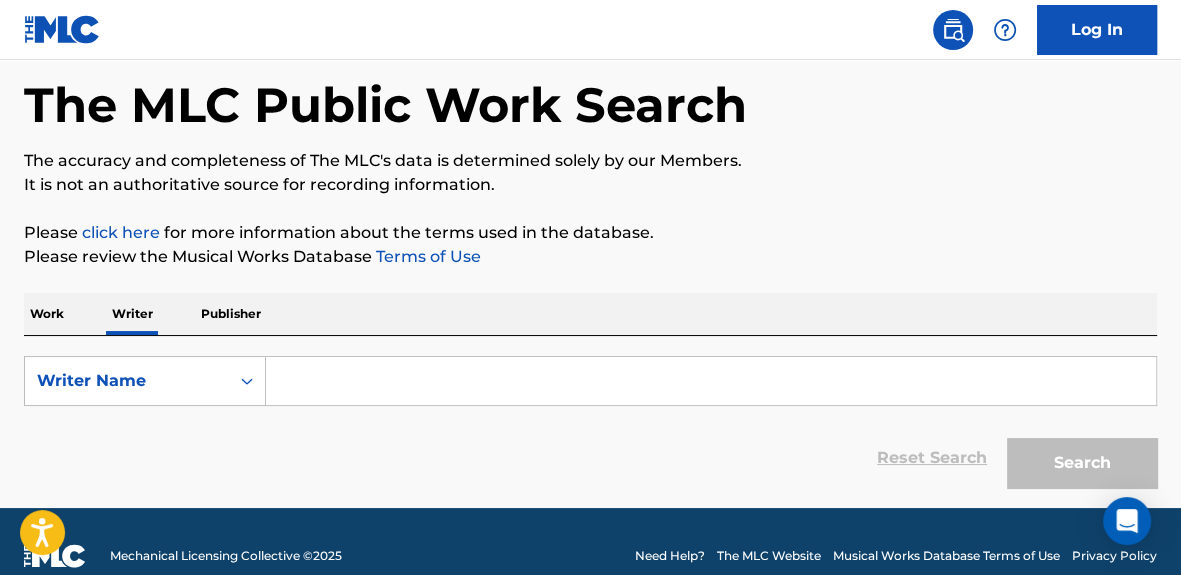 scroll, scrollTop: 0, scrollLeft: 0, axis: both 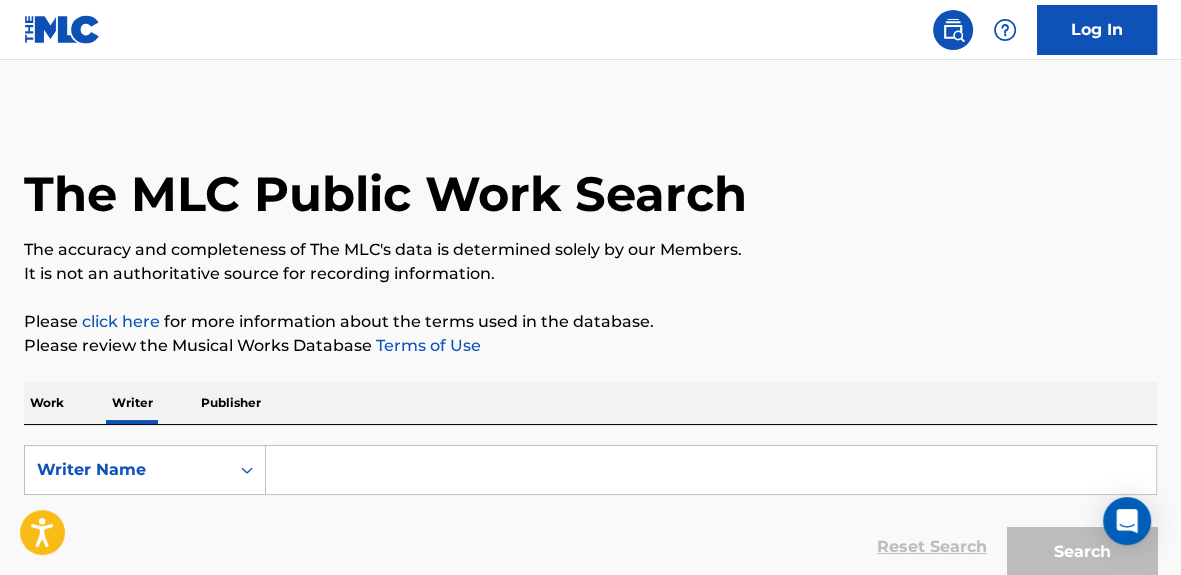 drag, startPoint x: 1175, startPoint y: 128, endPoint x: 1168, endPoint y: 150, distance: 23.086792 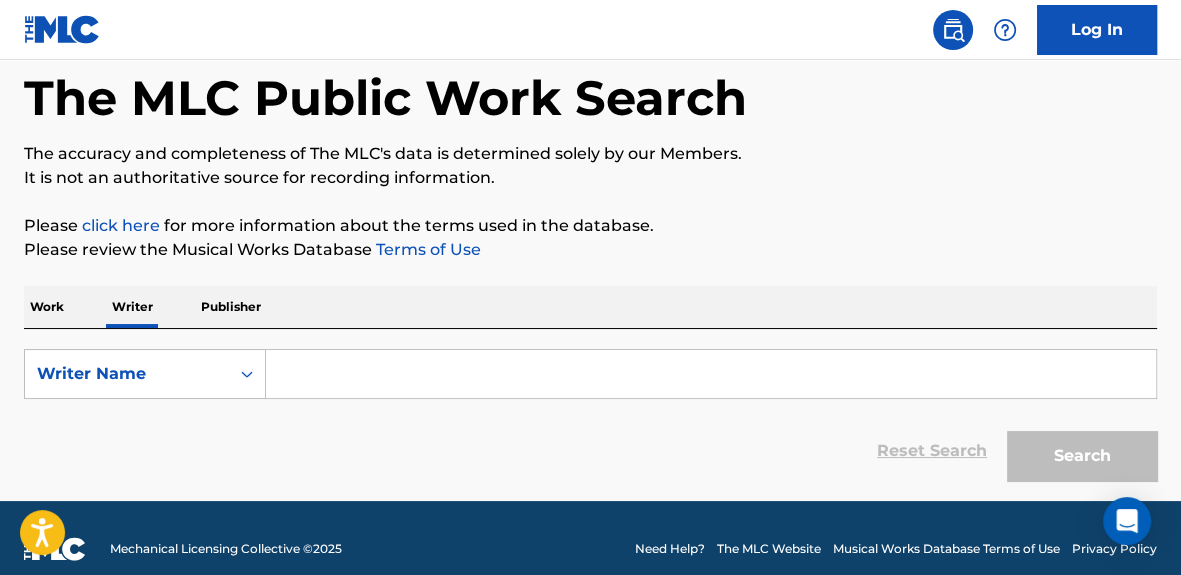 scroll, scrollTop: 117, scrollLeft: 0, axis: vertical 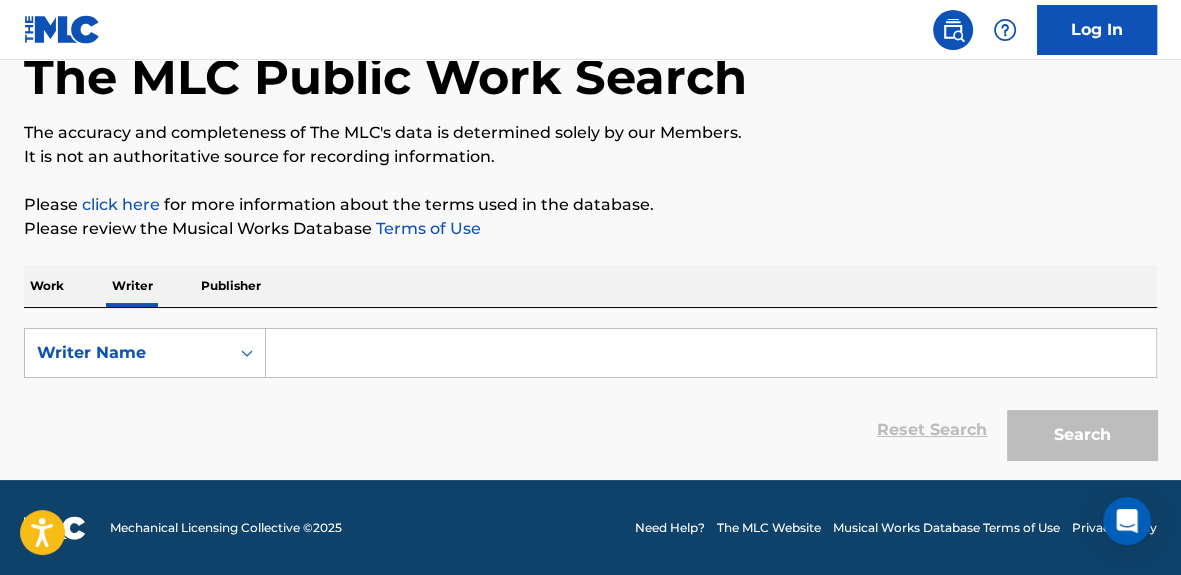 click at bounding box center [711, 353] 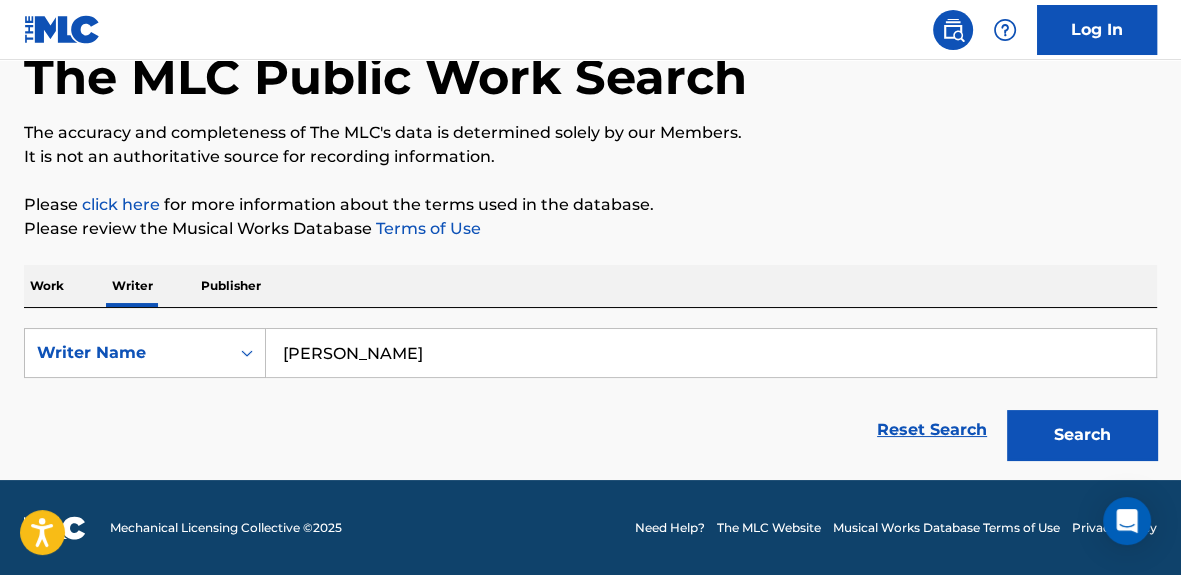 type on "[PERSON_NAME]" 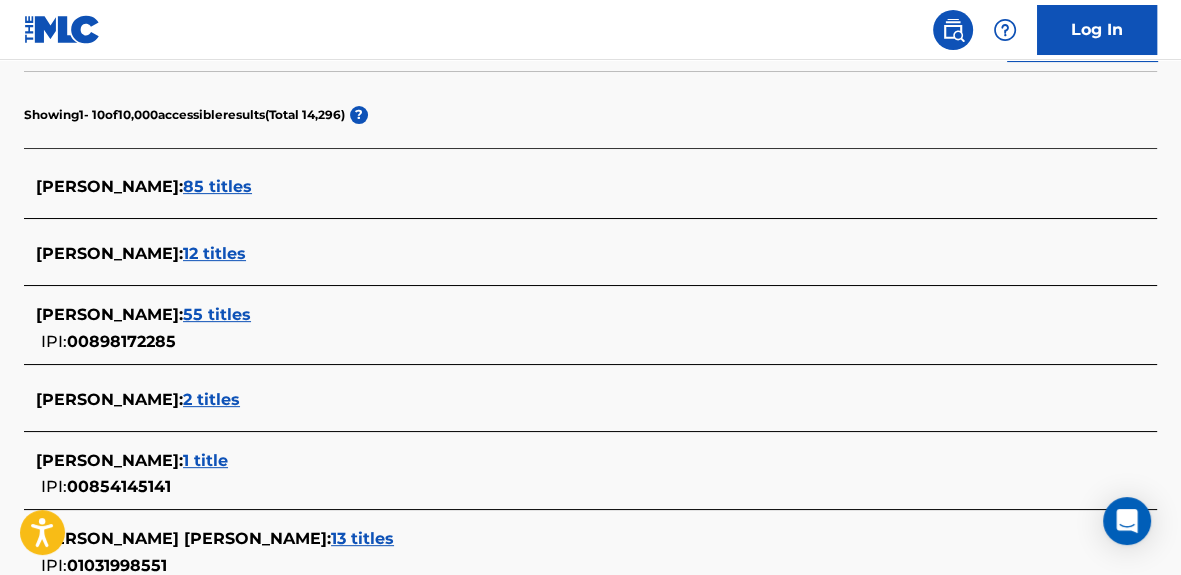 scroll, scrollTop: 552, scrollLeft: 0, axis: vertical 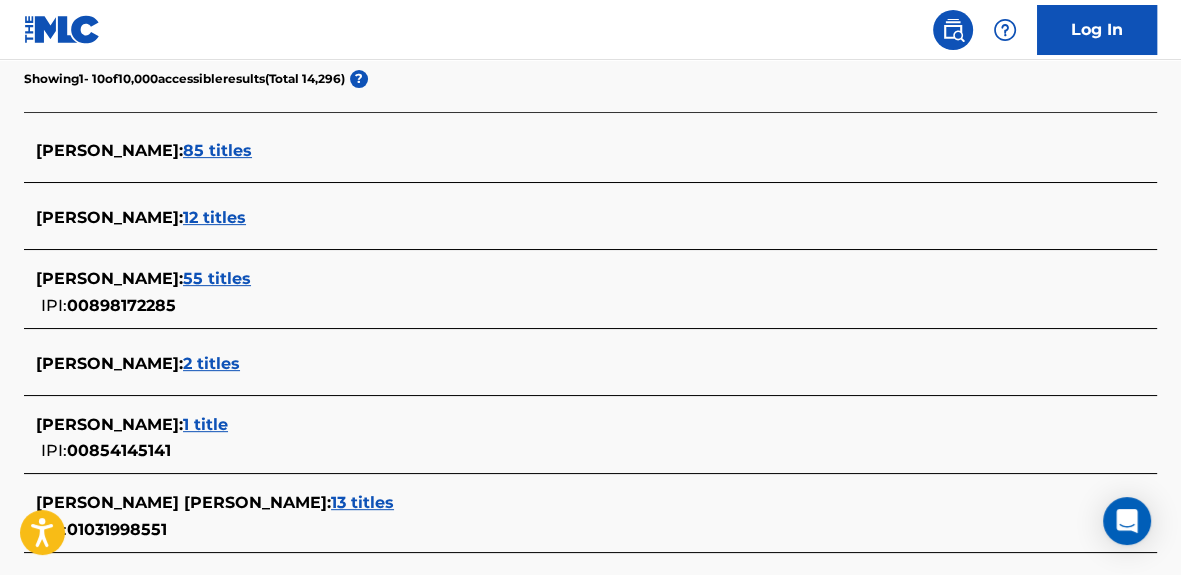 click on "12 titles" at bounding box center (214, 217) 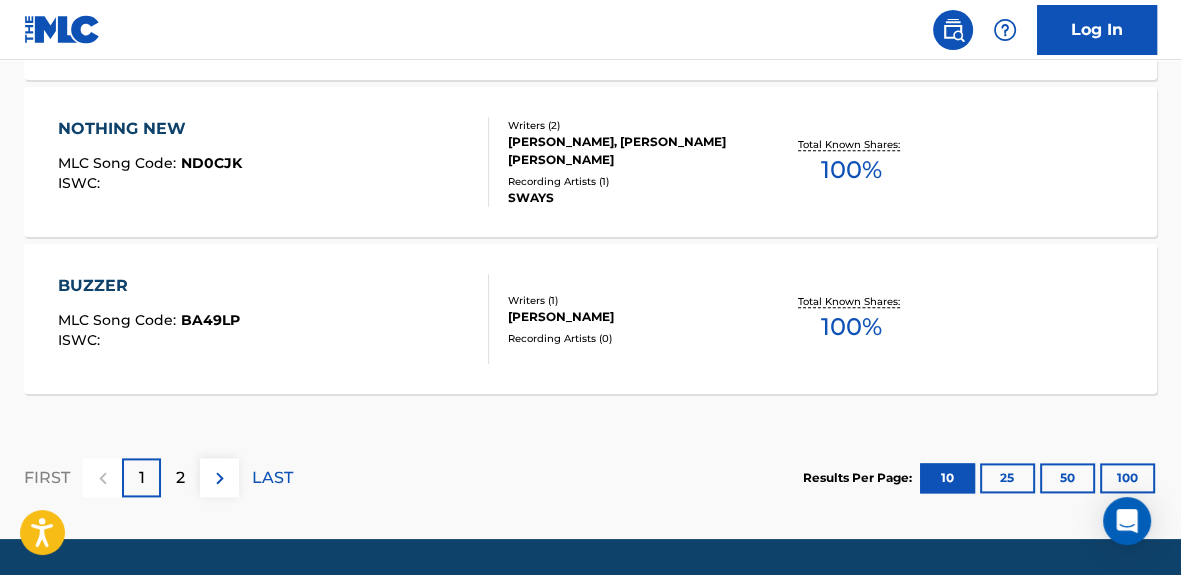 scroll, scrollTop: 1953, scrollLeft: 0, axis: vertical 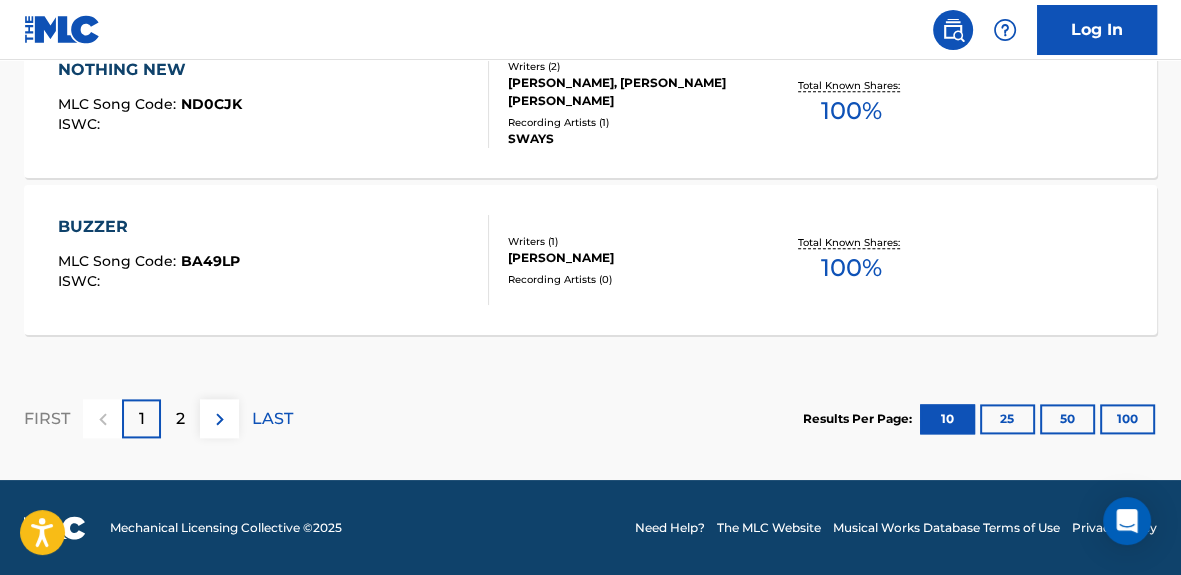 click on "100" at bounding box center [1127, 419] 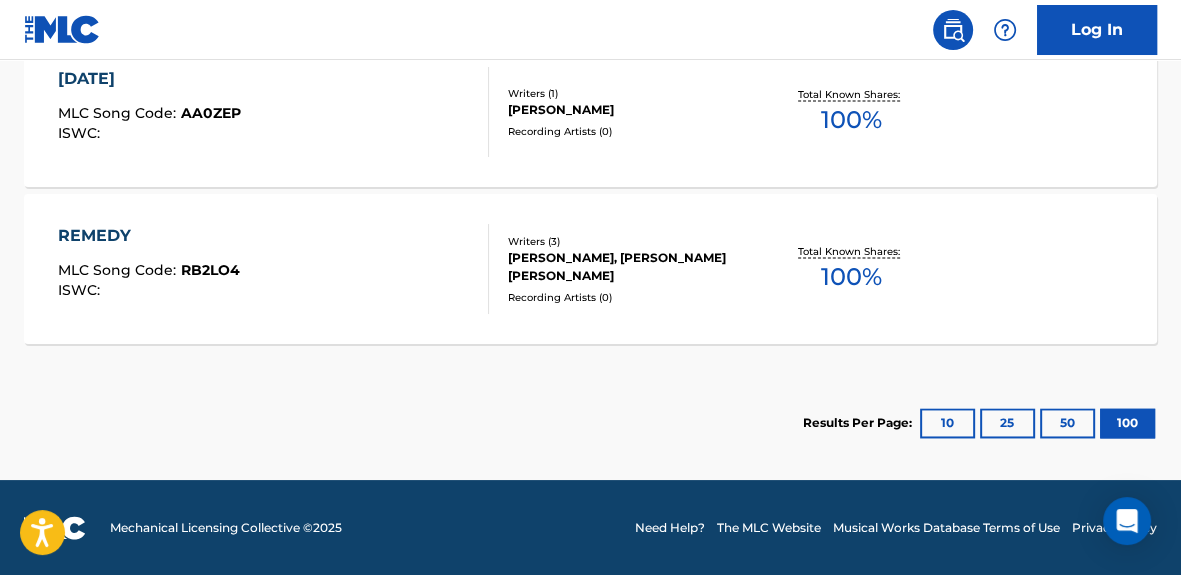 scroll, scrollTop: 2192, scrollLeft: 0, axis: vertical 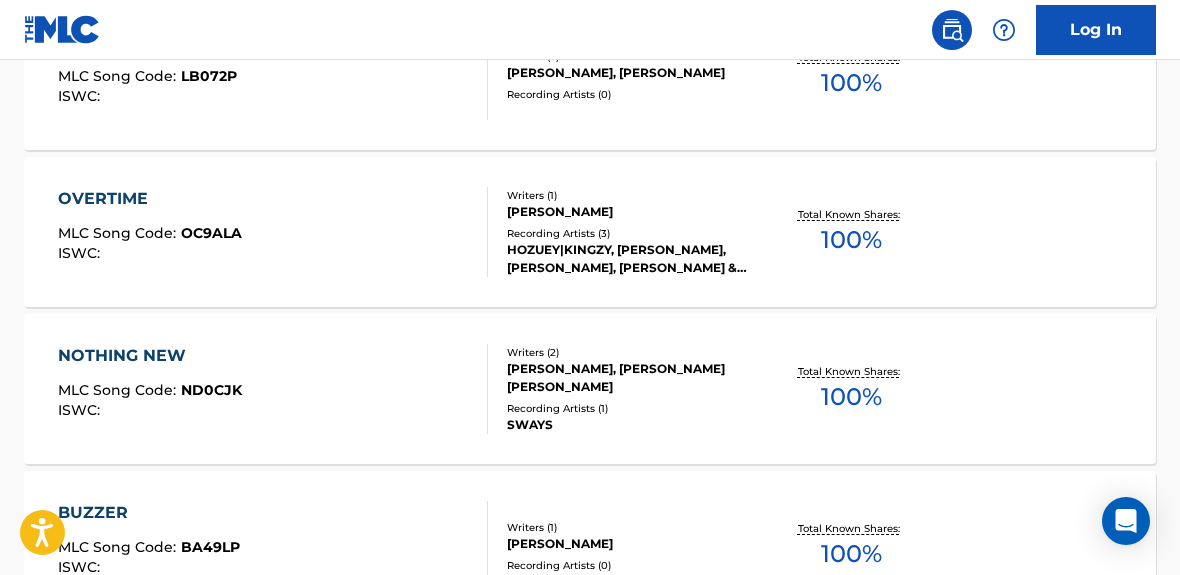 click on "100 %" at bounding box center [851, 397] 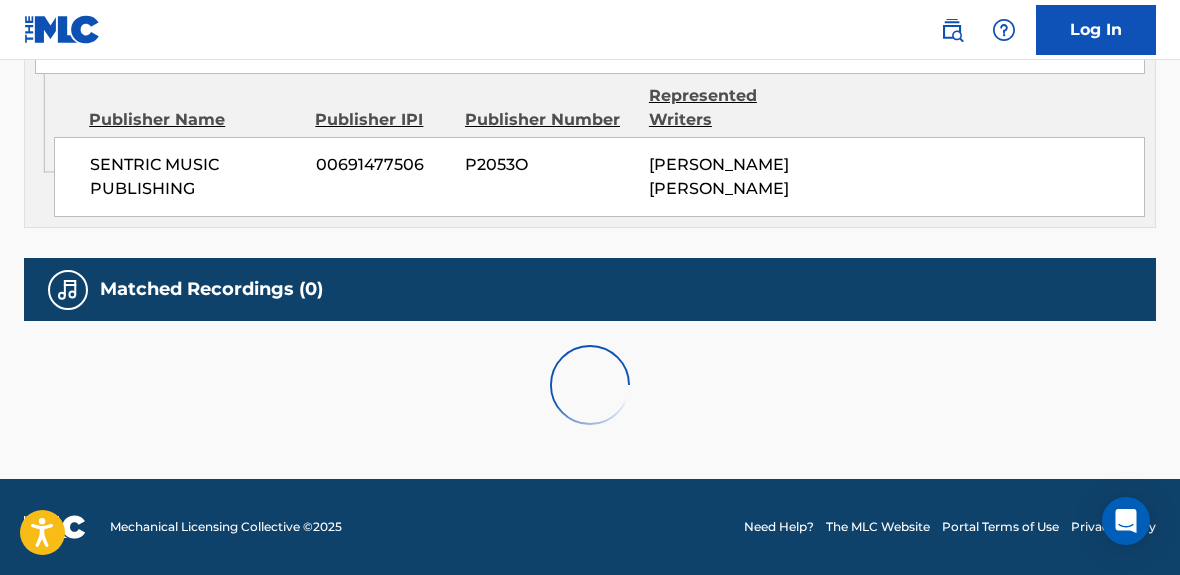scroll, scrollTop: 0, scrollLeft: 0, axis: both 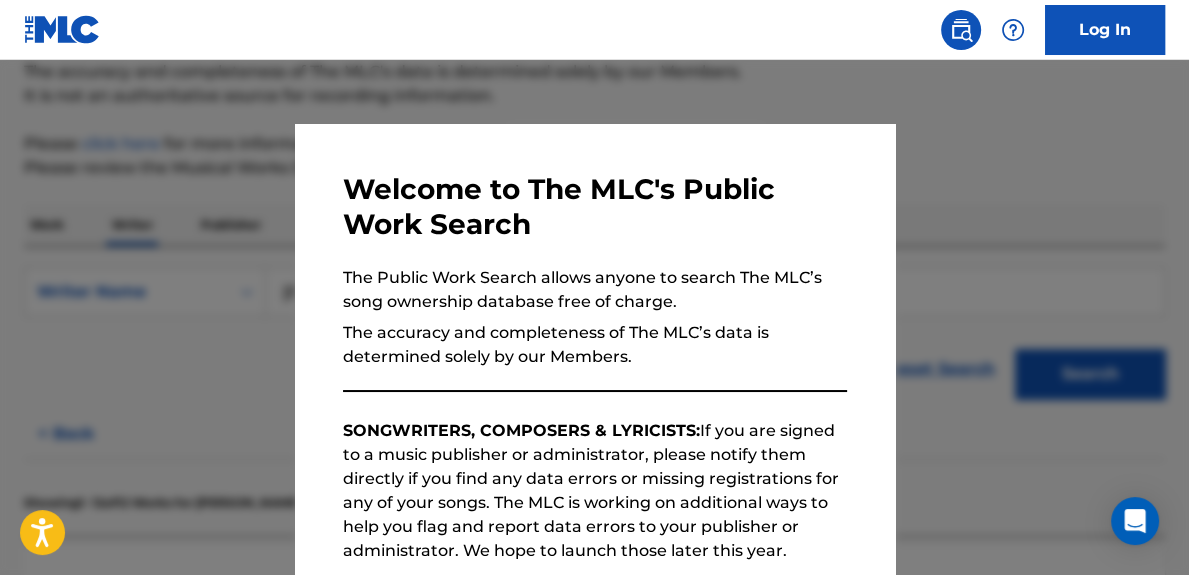 drag, startPoint x: 1005, startPoint y: 179, endPoint x: 1105, endPoint y: 189, distance: 100.49876 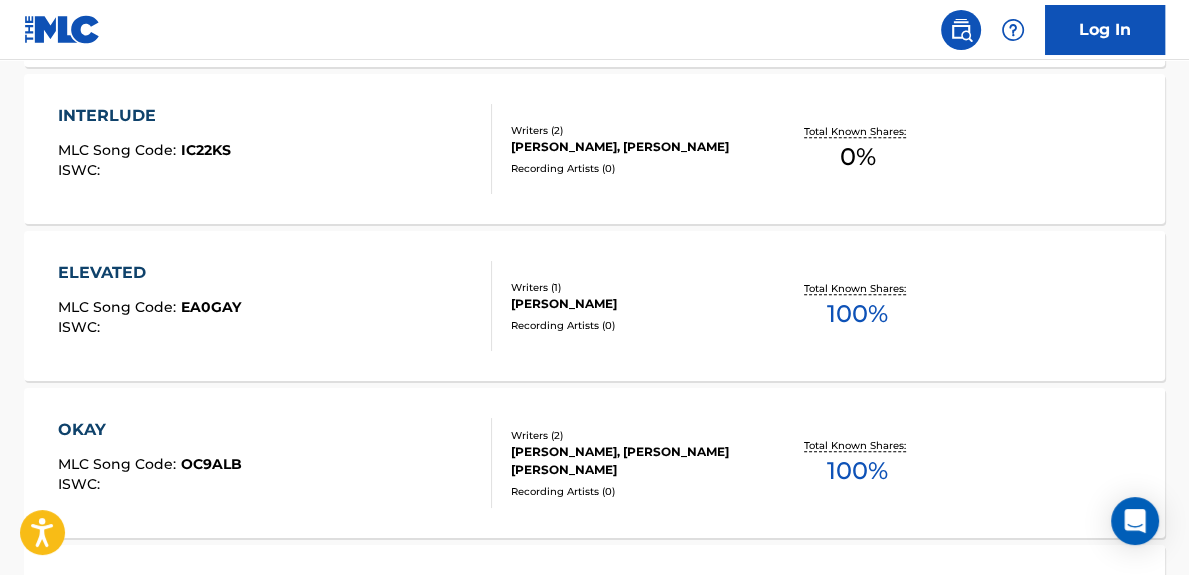 scroll, scrollTop: 839, scrollLeft: 0, axis: vertical 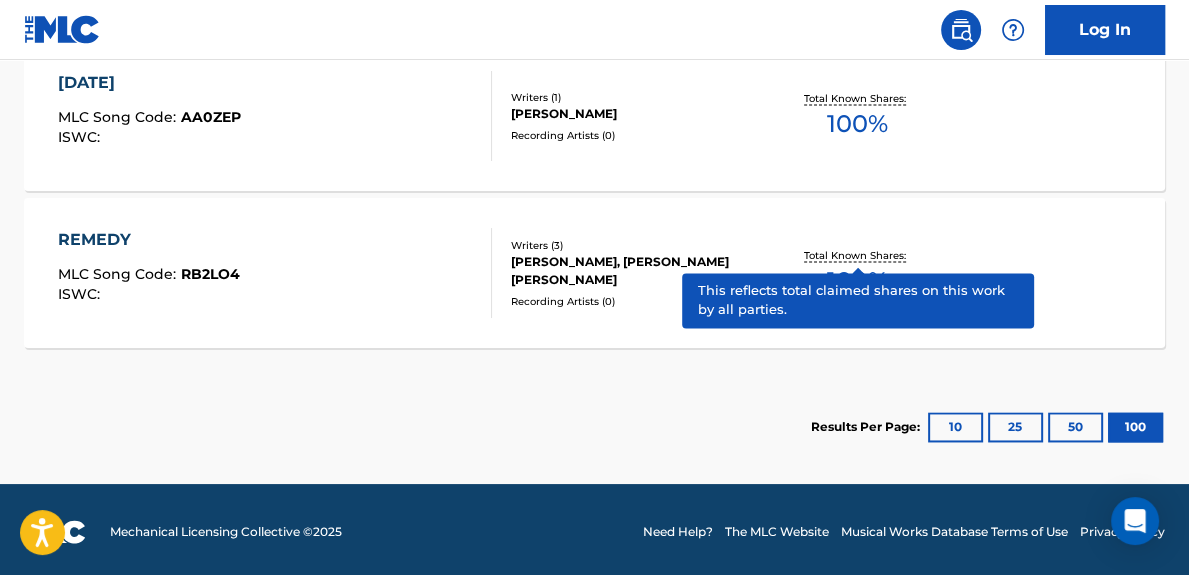 click on "100 %" at bounding box center [857, 281] 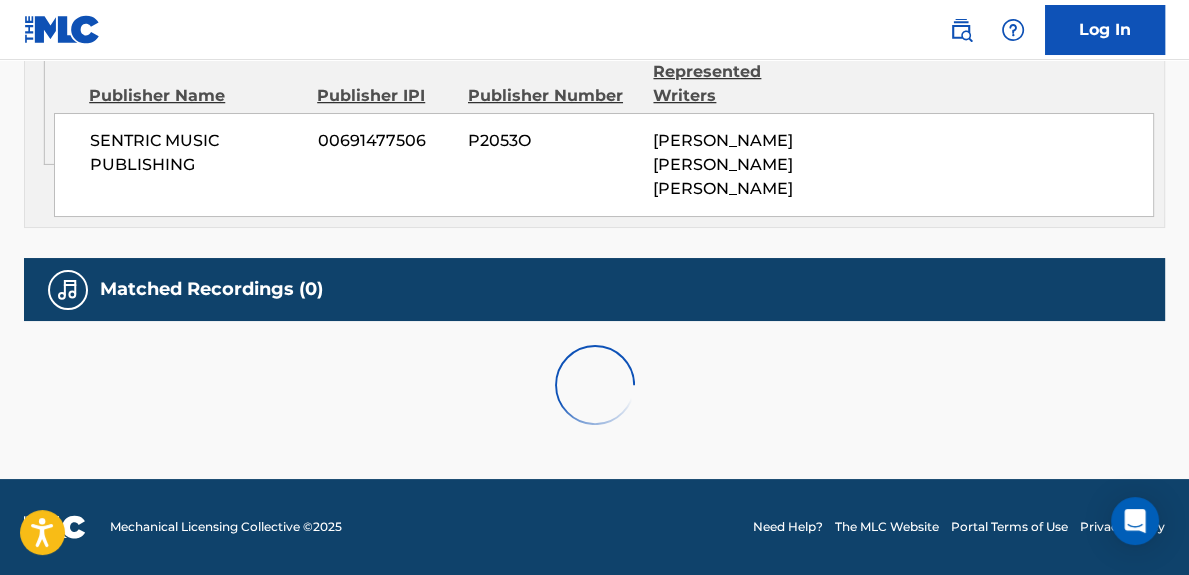 scroll, scrollTop: 0, scrollLeft: 0, axis: both 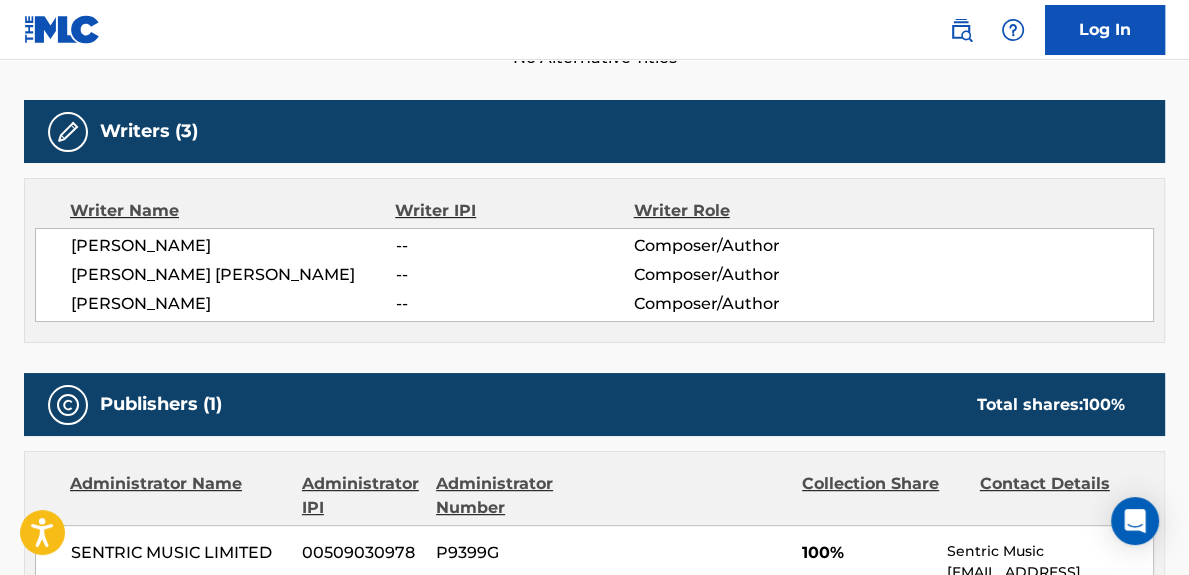 click on "[PERSON_NAME] [PERSON_NAME]" at bounding box center [233, 275] 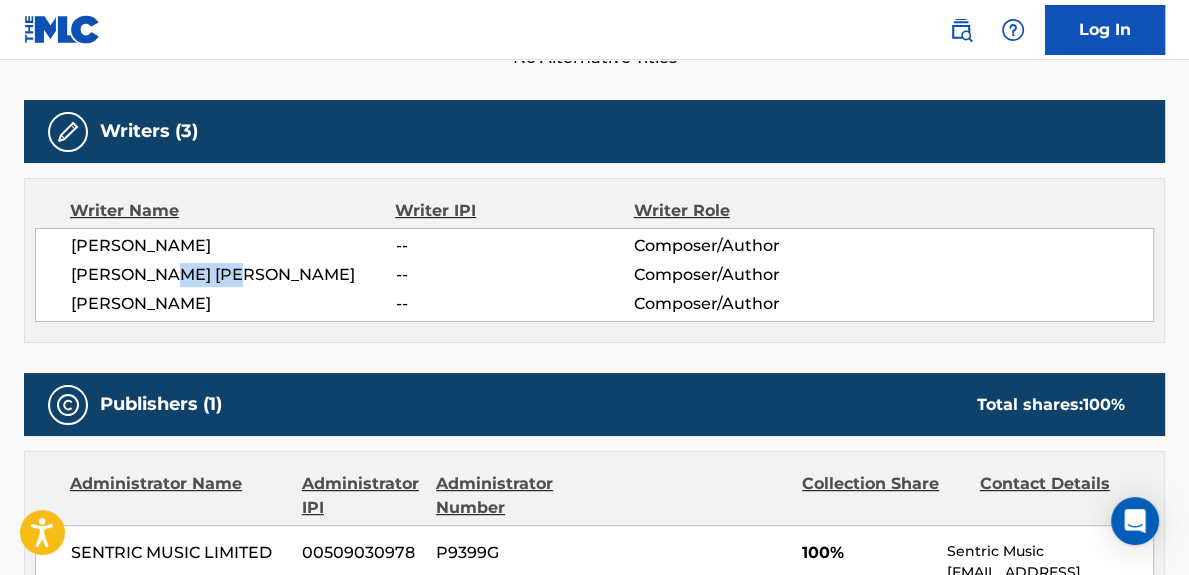 click on "[PERSON_NAME] [PERSON_NAME]" at bounding box center [233, 275] 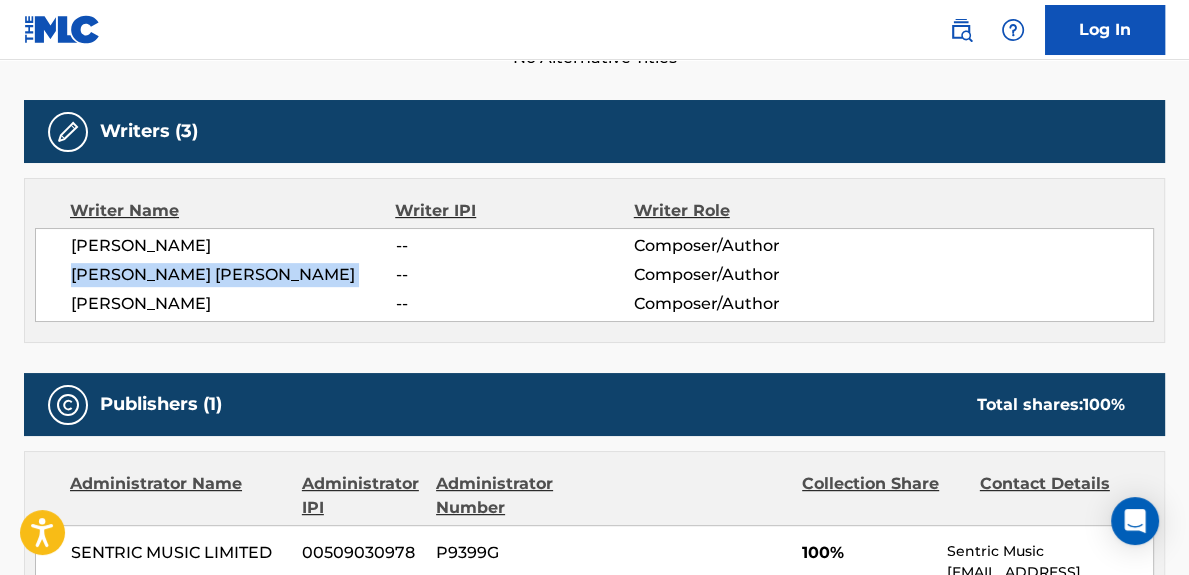 click on "[PERSON_NAME] [PERSON_NAME]" at bounding box center (233, 275) 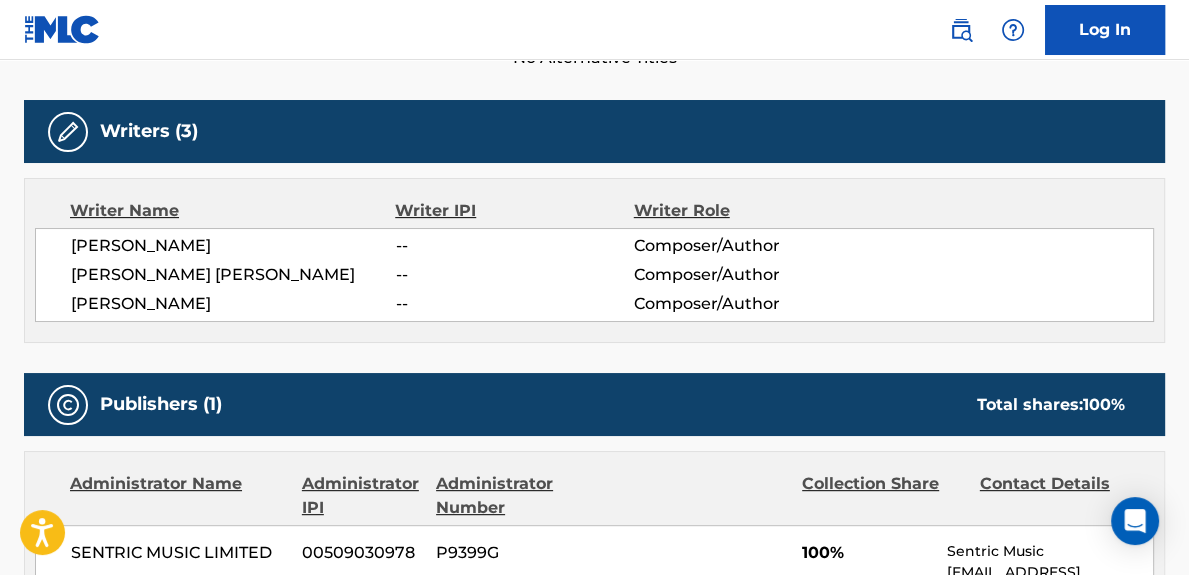 click on "[PERSON_NAME]" at bounding box center (233, 304) 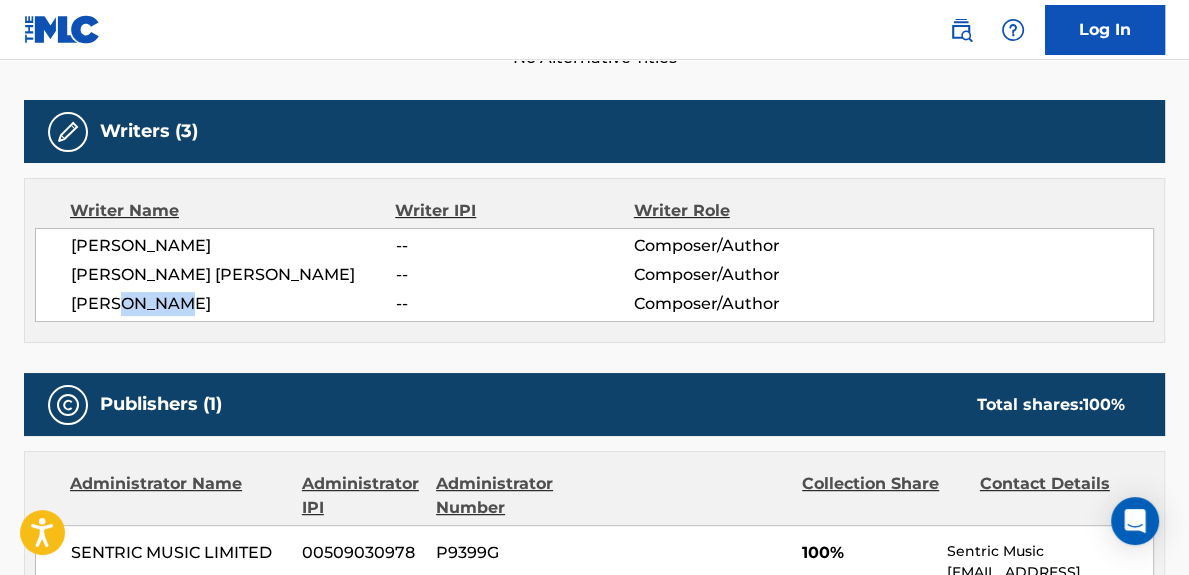 click on "[PERSON_NAME]" at bounding box center [233, 304] 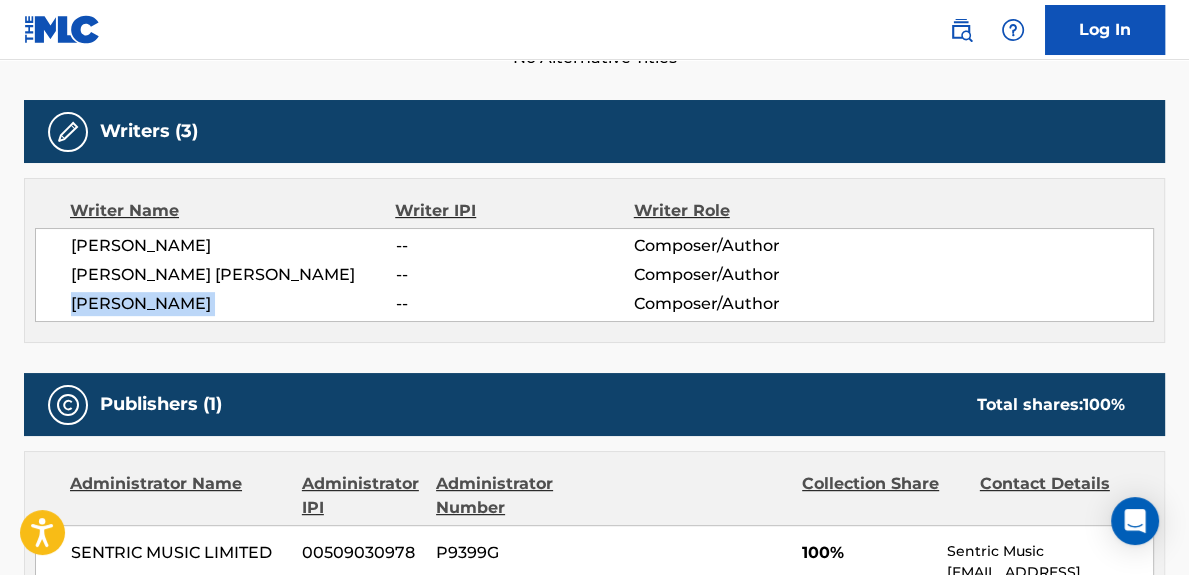 click on "[PERSON_NAME]" at bounding box center (233, 304) 